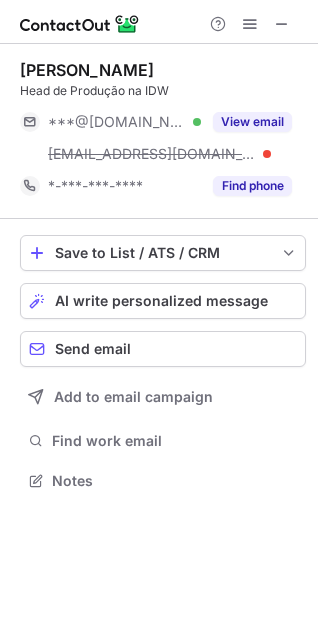 scroll, scrollTop: 0, scrollLeft: 0, axis: both 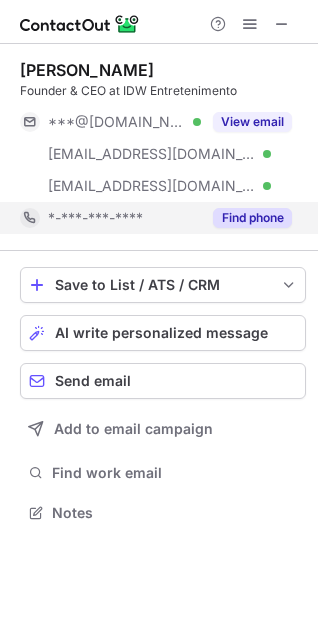 click on "Find phone" at bounding box center [252, 218] 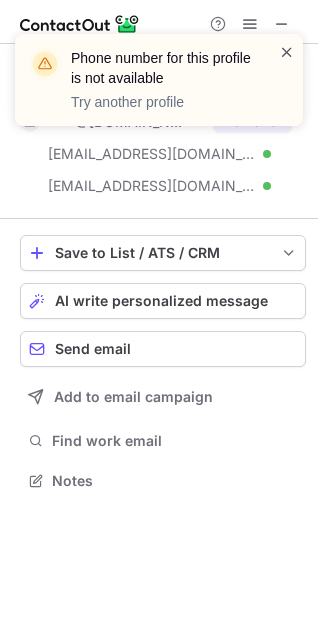 scroll, scrollTop: 467, scrollLeft: 318, axis: both 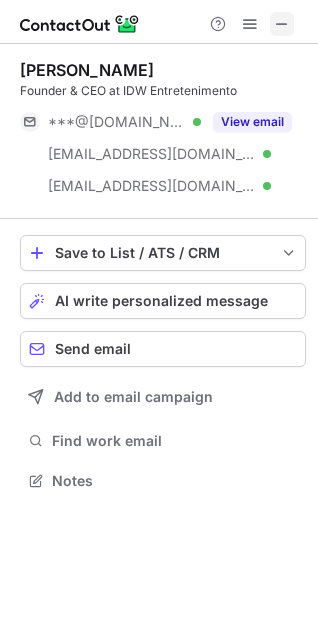 click at bounding box center (282, 24) 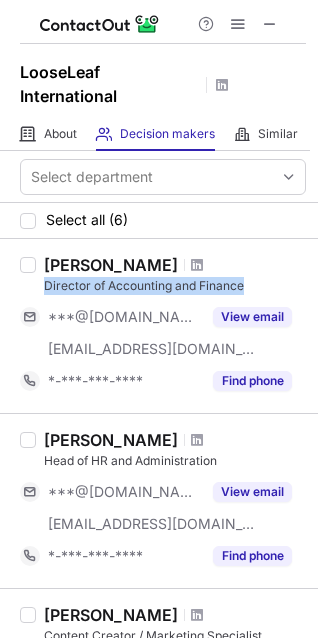 drag, startPoint x: 40, startPoint y: 286, endPoint x: 248, endPoint y: 291, distance: 208.06009 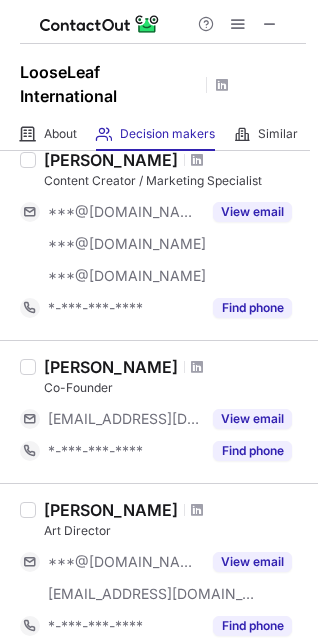scroll, scrollTop: 500, scrollLeft: 0, axis: vertical 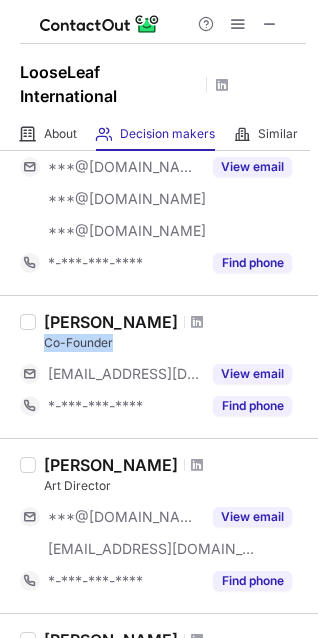 drag, startPoint x: 39, startPoint y: 339, endPoint x: 121, endPoint y: 345, distance: 82.219215 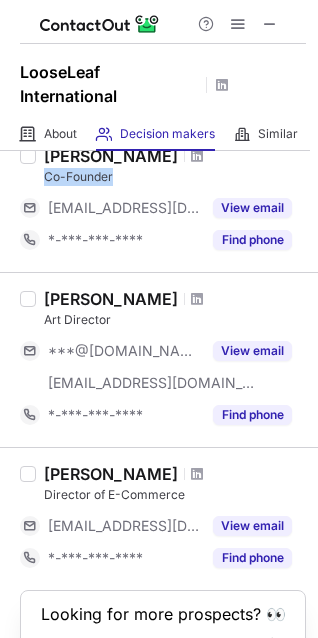 scroll, scrollTop: 700, scrollLeft: 0, axis: vertical 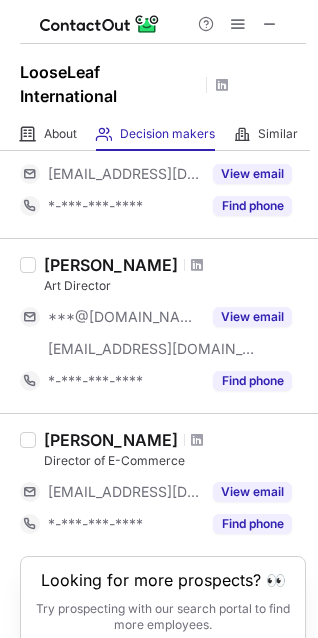 click on "Art Director" at bounding box center [175, 286] 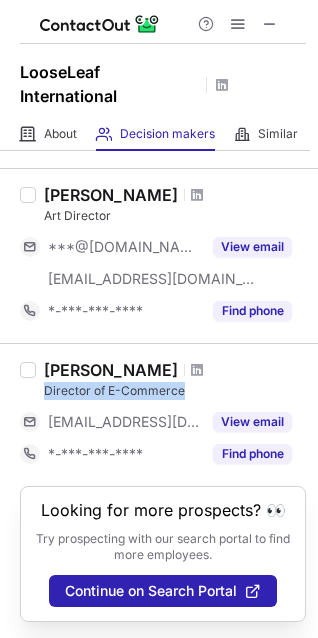 drag, startPoint x: 44, startPoint y: 392, endPoint x: 184, endPoint y: 386, distance: 140.12851 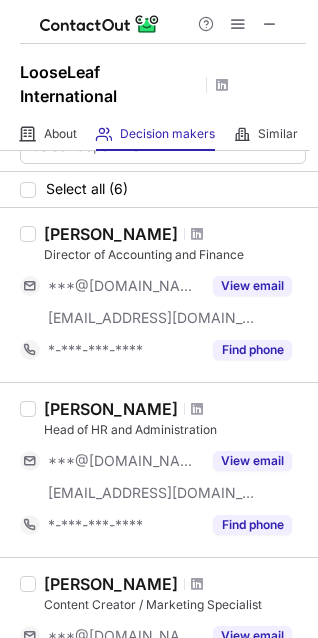 scroll, scrollTop: 0, scrollLeft: 0, axis: both 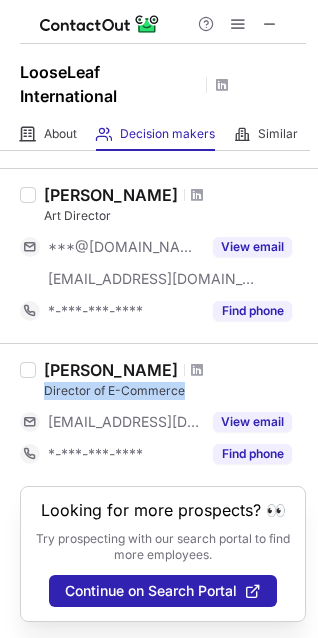 click on "Director of E-Commerce" at bounding box center (175, 391) 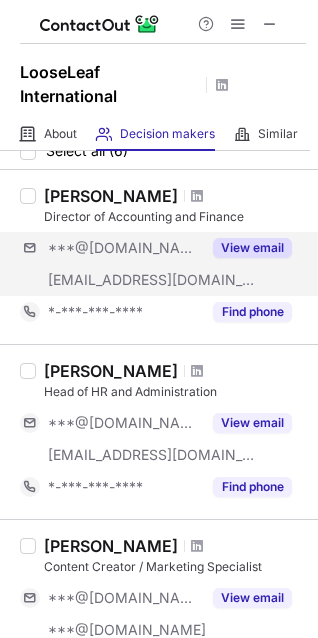 scroll, scrollTop: 200, scrollLeft: 0, axis: vertical 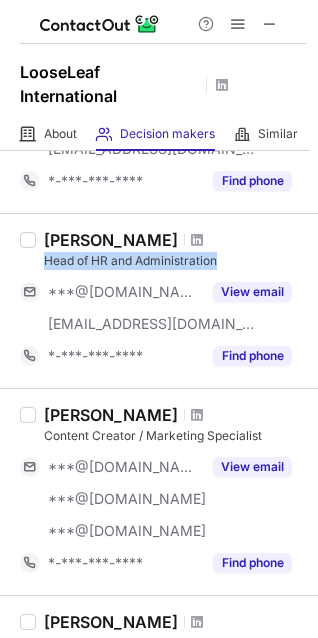 drag, startPoint x: 46, startPoint y: 261, endPoint x: 217, endPoint y: 262, distance: 171.00293 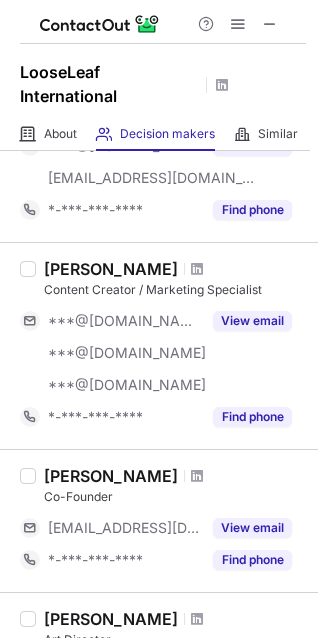 scroll, scrollTop: 400, scrollLeft: 0, axis: vertical 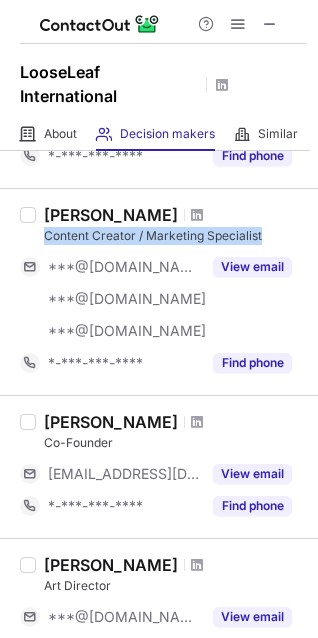 drag, startPoint x: 47, startPoint y: 240, endPoint x: 258, endPoint y: 241, distance: 211.00237 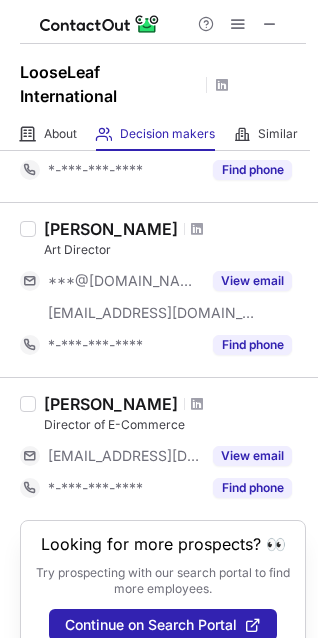 scroll, scrollTop: 770, scrollLeft: 0, axis: vertical 